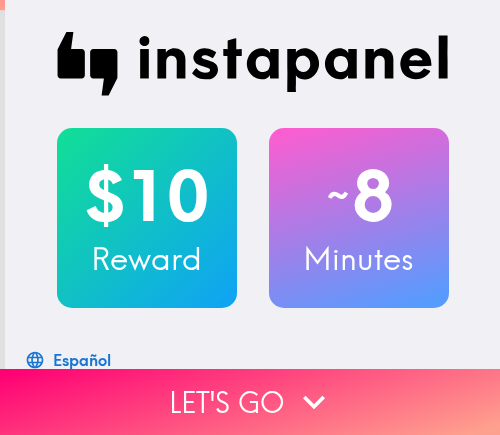scroll, scrollTop: 0, scrollLeft: 0, axis: both 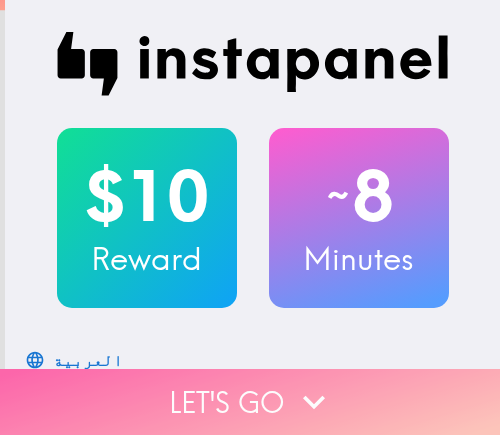 click on "Let's go" at bounding box center (250, 402) 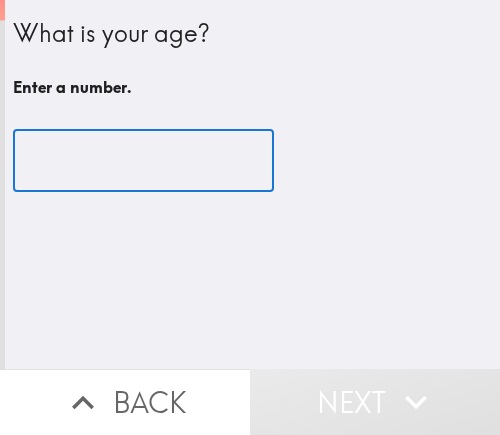 click at bounding box center [143, 161] 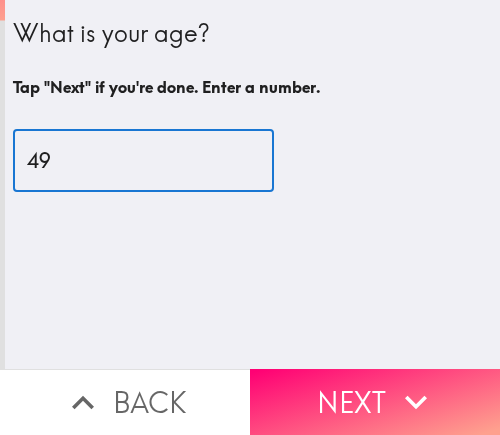 type on "49" 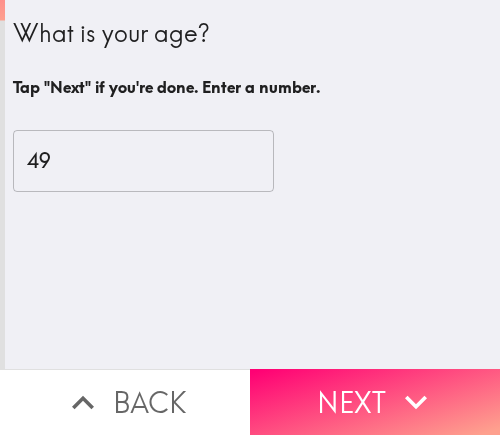 drag, startPoint x: 327, startPoint y: 382, endPoint x: 340, endPoint y: 382, distance: 13 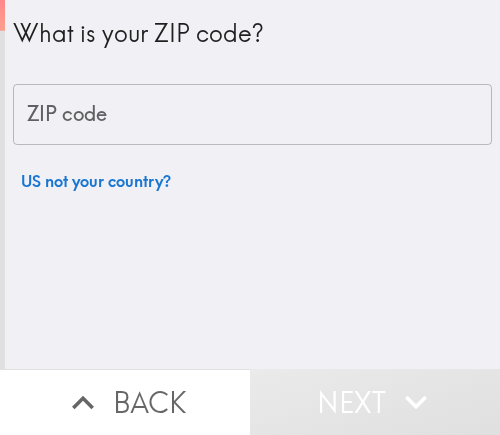 click on "ZIP code" at bounding box center [252, 115] 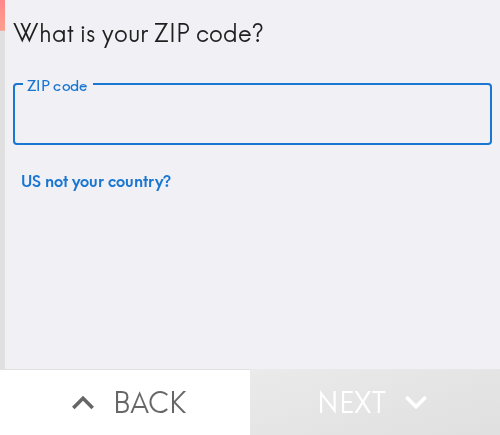 paste on "11801" 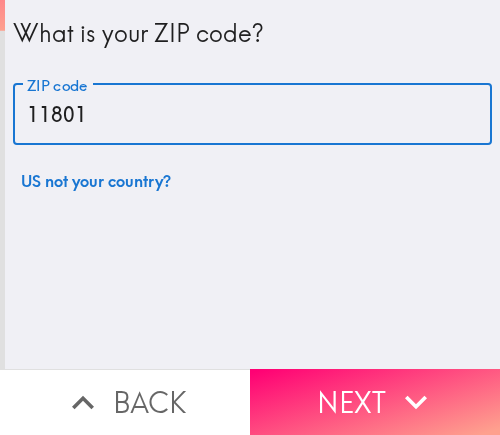 type on "11801" 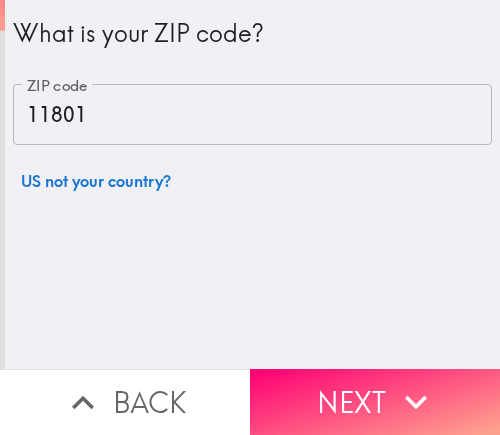 drag, startPoint x: 290, startPoint y: 381, endPoint x: 301, endPoint y: 381, distance: 11 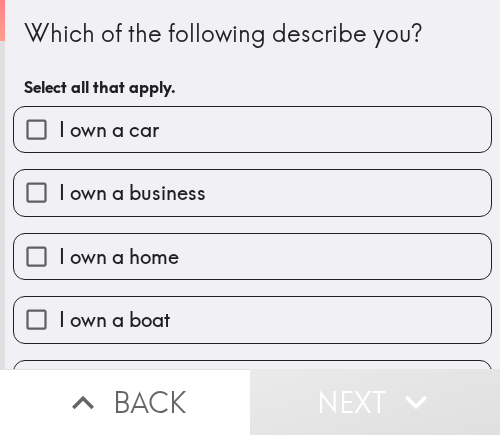 click on "Which of the following describe you? Select all that apply." at bounding box center [252, 61] 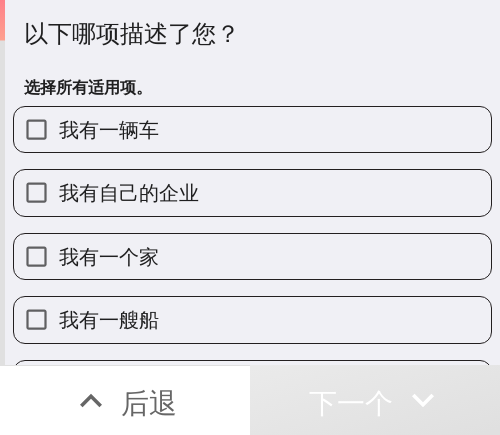 drag, startPoint x: 282, startPoint y: 206, endPoint x: 344, endPoint y: 182, distance: 66.48308 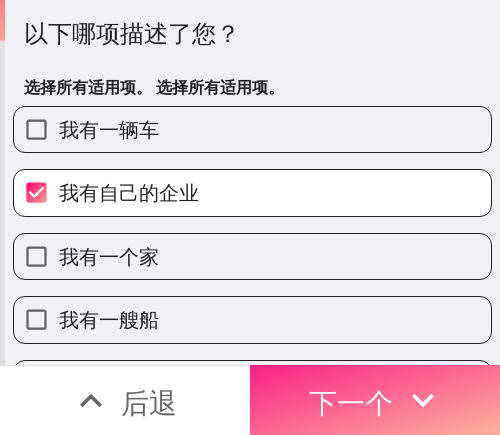 click on "下一个" at bounding box center [351, 402] 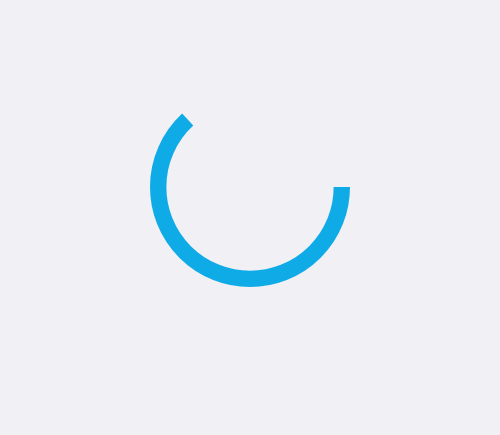 scroll, scrollTop: 0, scrollLeft: 0, axis: both 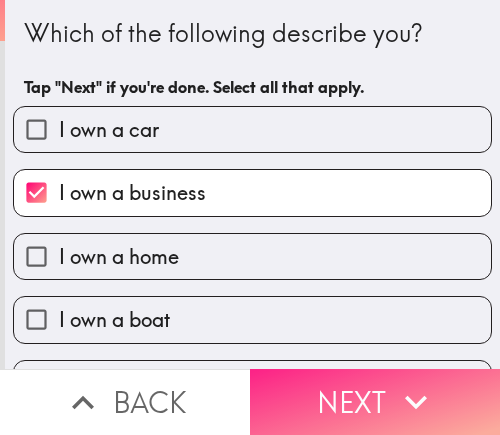 click on "Next" at bounding box center [375, 402] 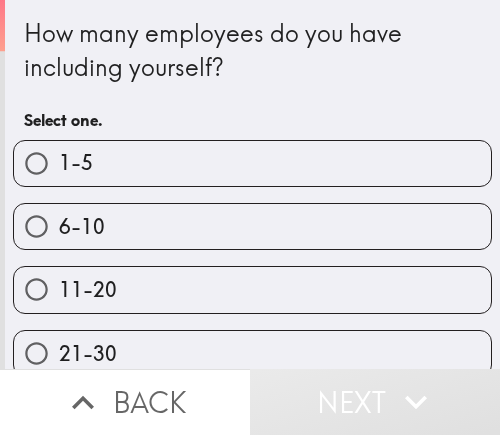 click on "1-5" at bounding box center [252, 163] 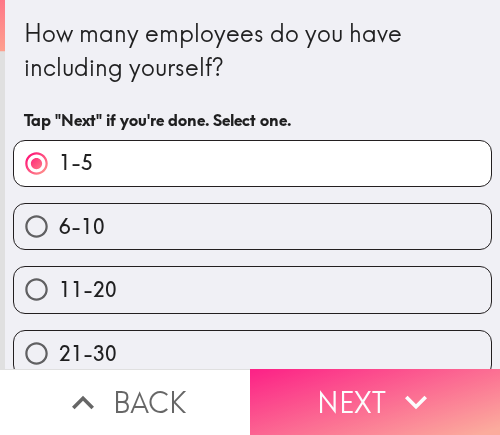 click on "Next" at bounding box center [375, 402] 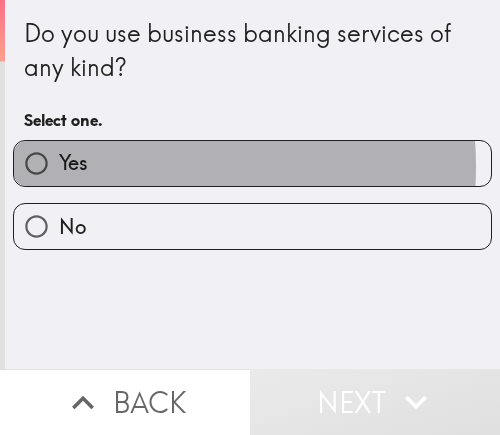 click on "Yes" at bounding box center [252, 163] 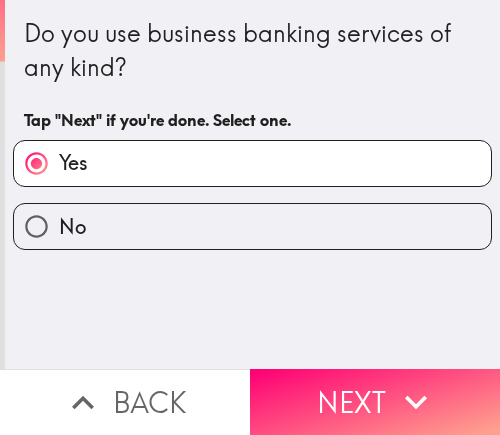 drag, startPoint x: 349, startPoint y: 387, endPoint x: 480, endPoint y: 387, distance: 131 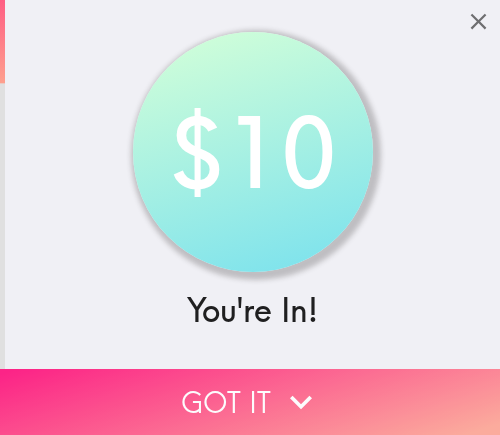 click on "Got it" at bounding box center (250, 402) 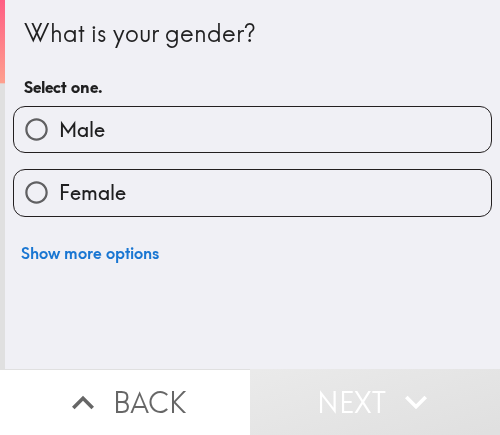 drag, startPoint x: 198, startPoint y: 52, endPoint x: 197, endPoint y: 91, distance: 39.012817 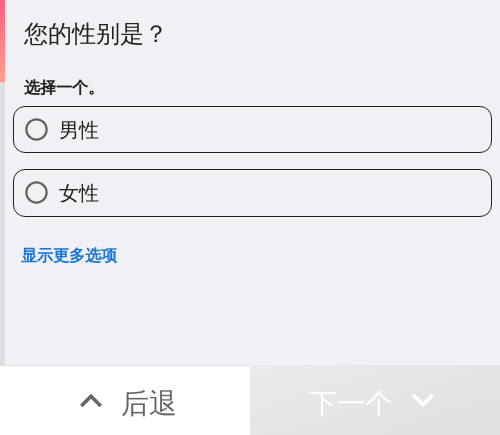 click on "男性" at bounding box center (252, 129) 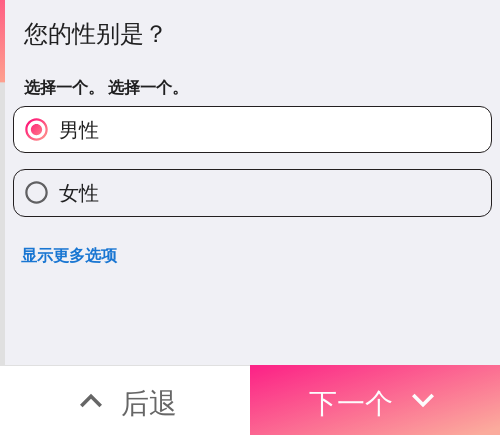 click on "下一个" at bounding box center (351, 402) 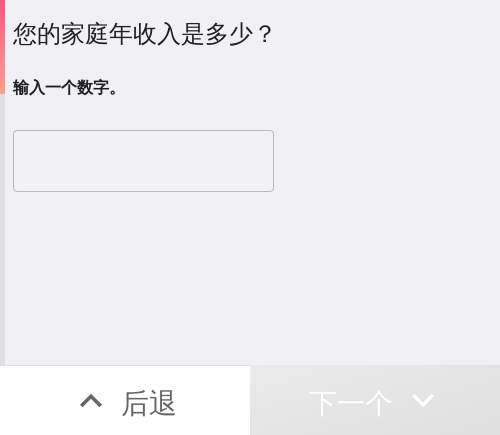 click at bounding box center [143, 161] 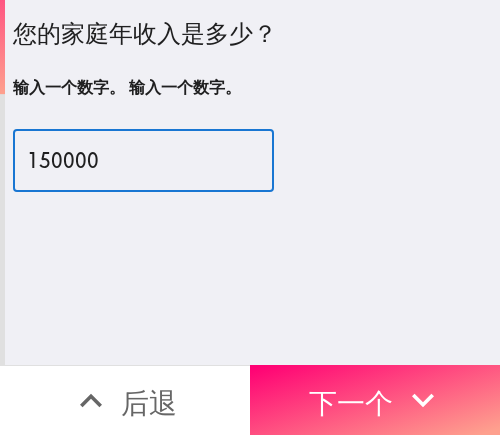 type on "150000" 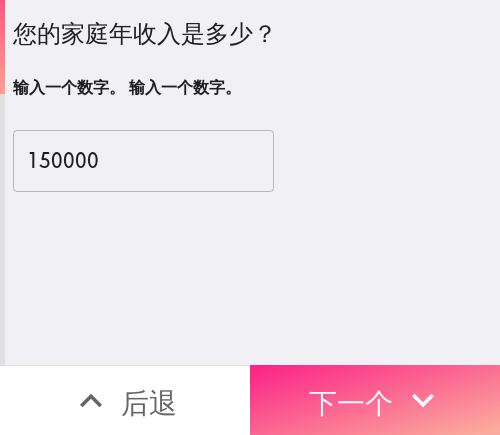 drag, startPoint x: 369, startPoint y: 362, endPoint x: 471, endPoint y: 365, distance: 102.044106 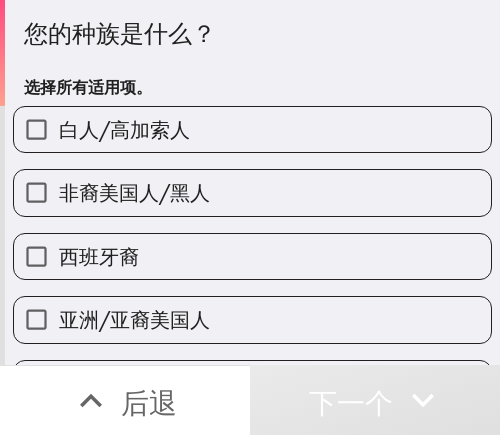 click on "白人/高加索人" at bounding box center (36, 129) 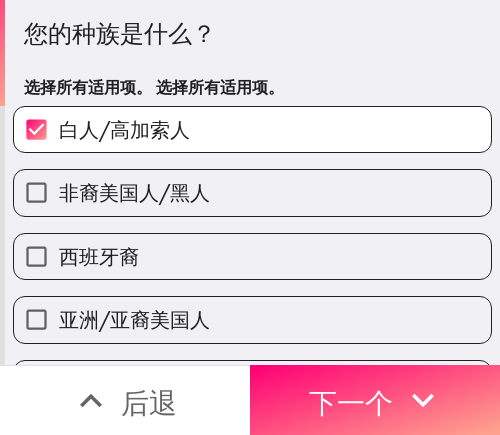 drag, startPoint x: 336, startPoint y: 376, endPoint x: 484, endPoint y: 376, distance: 148 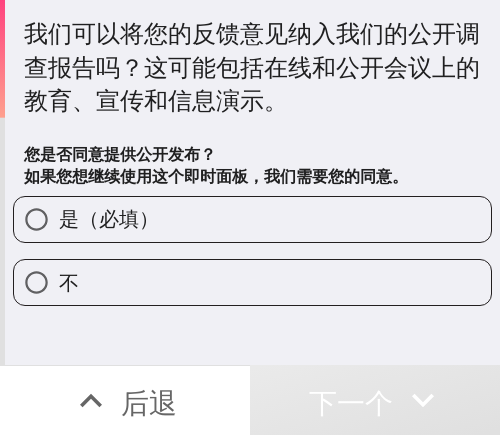 click on "是（必填）" at bounding box center (252, 219) 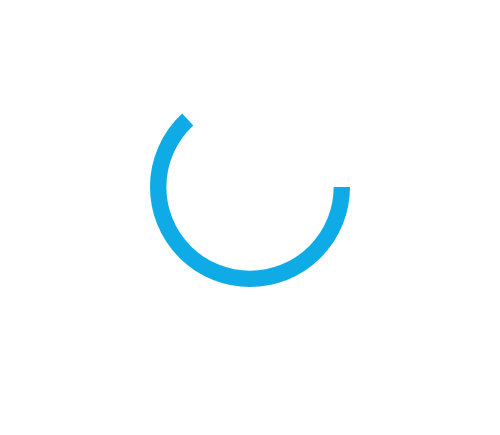scroll, scrollTop: 0, scrollLeft: 0, axis: both 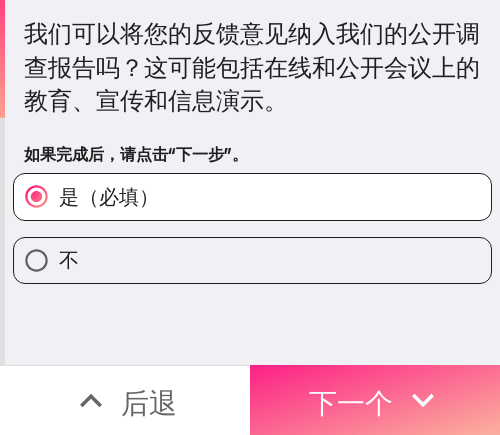 click on "下一个" at bounding box center [351, 402] 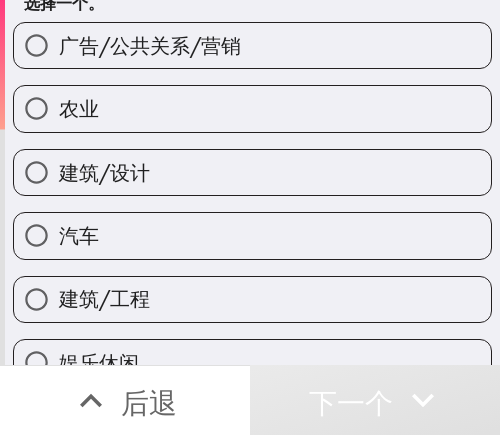 scroll, scrollTop: 200, scrollLeft: 0, axis: vertical 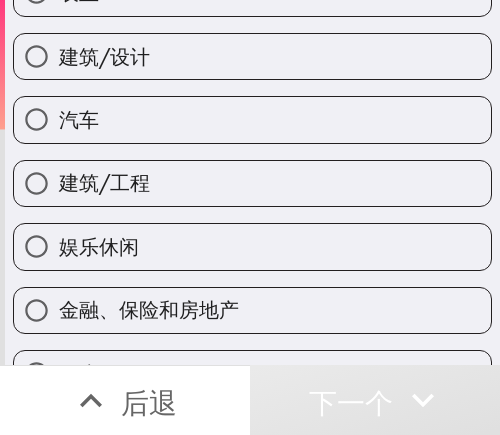 click on "娱乐休闲" at bounding box center [99, 246] 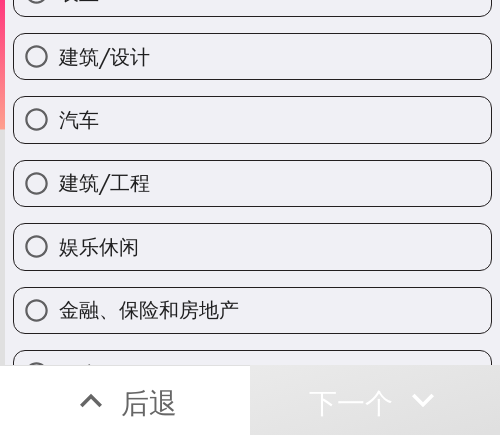 radio on "true" 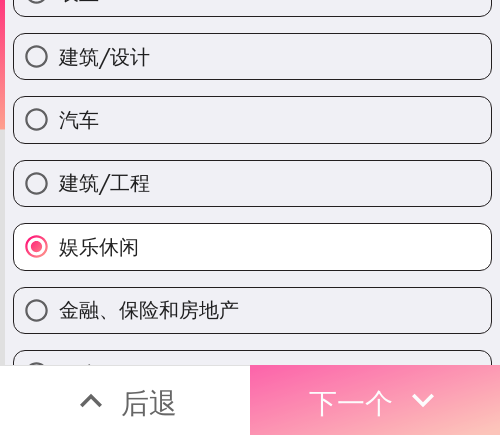 drag, startPoint x: 312, startPoint y: 369, endPoint x: 467, endPoint y: 369, distance: 155 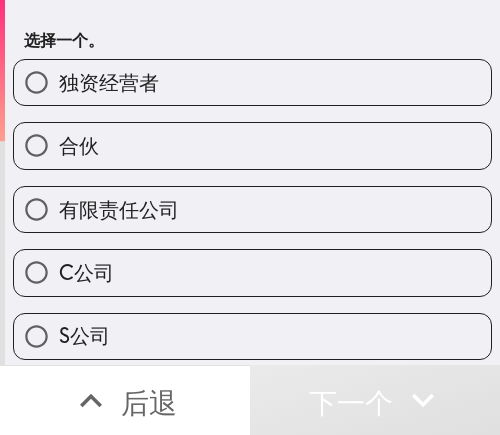 scroll, scrollTop: 0, scrollLeft: 0, axis: both 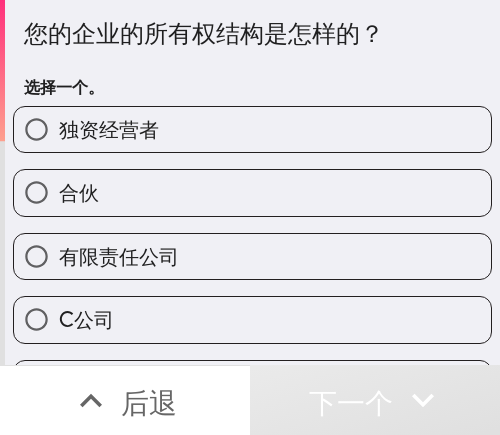 drag, startPoint x: 150, startPoint y: 123, endPoint x: 293, endPoint y: 120, distance: 143.03146 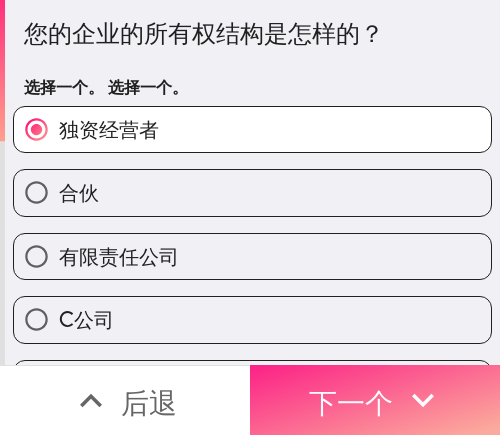 drag, startPoint x: 281, startPoint y: 380, endPoint x: 467, endPoint y: 380, distance: 186 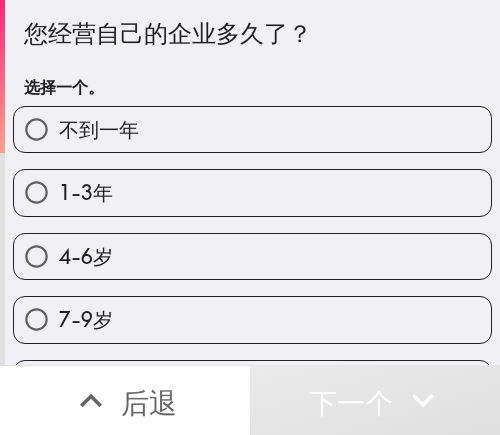 click on "7-9岁" at bounding box center (244, 311) 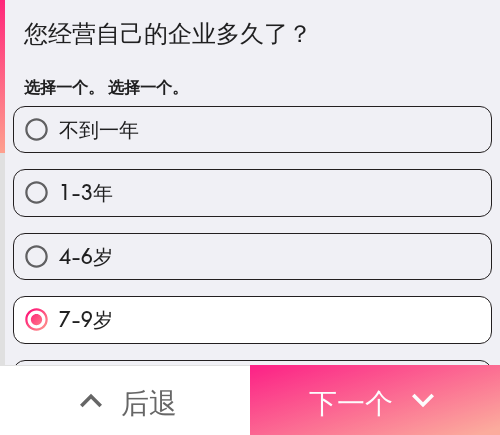click on "下一个" at bounding box center [351, 402] 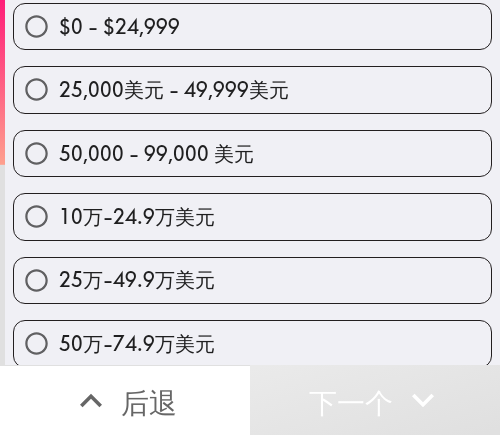 scroll, scrollTop: 200, scrollLeft: 0, axis: vertical 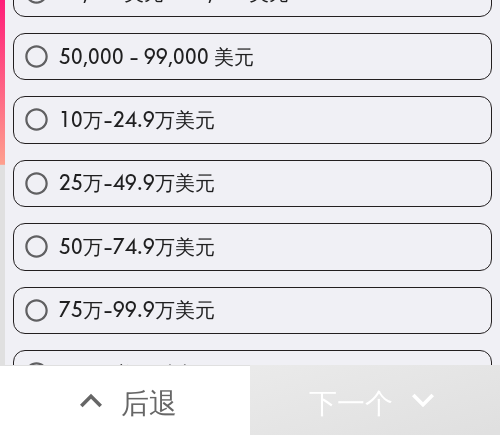 click on "10万-24.9万美元" at bounding box center (252, 119) 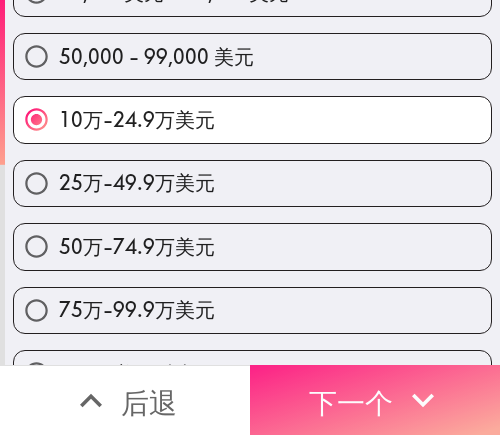 click on "下一个" at bounding box center (351, 402) 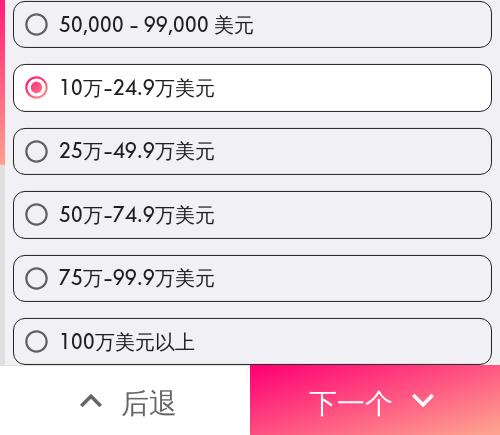 scroll, scrollTop: 105, scrollLeft: 0, axis: vertical 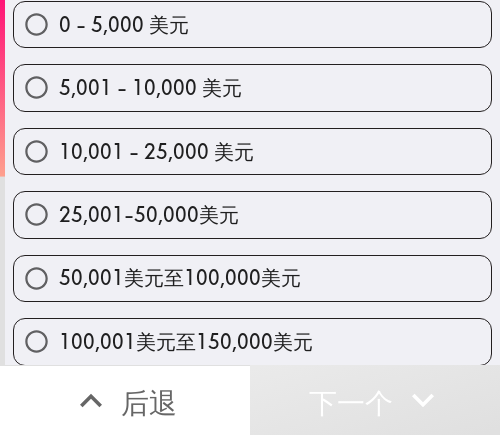 click on "10,001 - 25,000 美元" at bounding box center [156, 151] 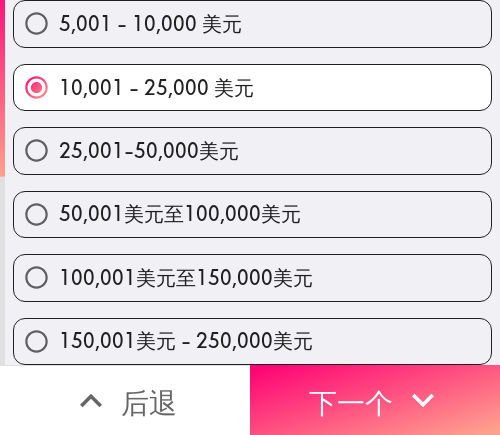 scroll, scrollTop: 205, scrollLeft: 0, axis: vertical 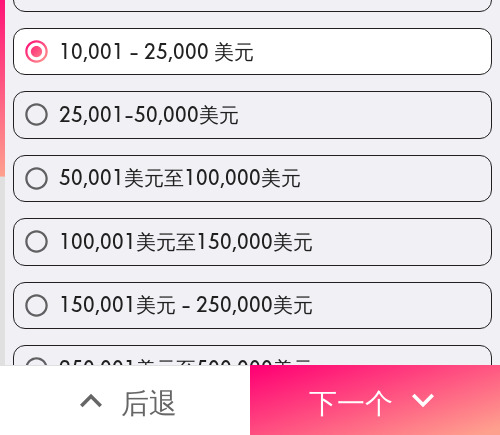 click on "50,001美元至100,000美元" at bounding box center [180, 177] 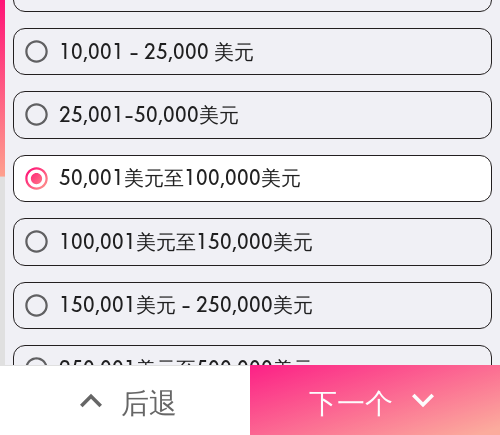 click on "下一个" at bounding box center [351, 402] 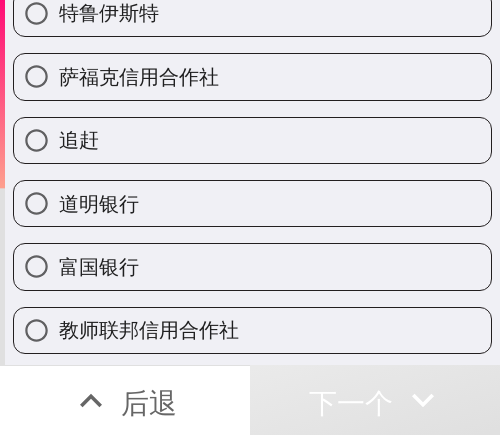 scroll, scrollTop: 371, scrollLeft: 0, axis: vertical 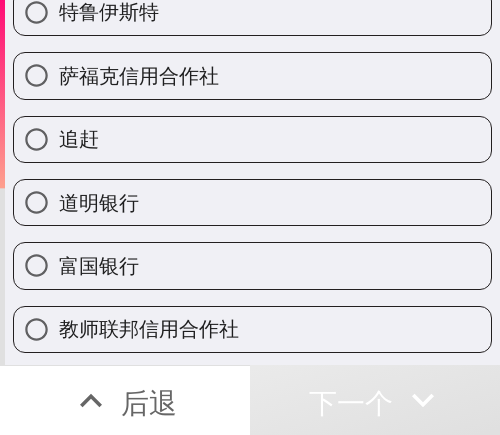 drag, startPoint x: 138, startPoint y: 264, endPoint x: 171, endPoint y: 264, distance: 33 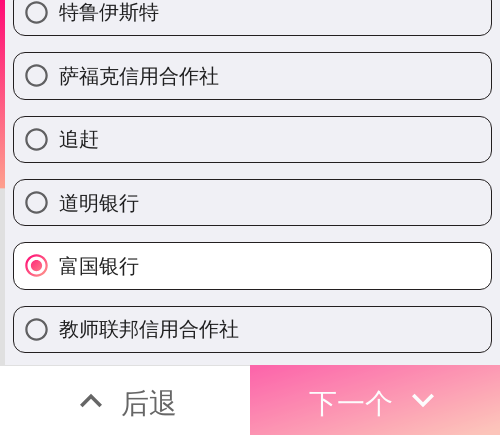 click on "下一个" at bounding box center (351, 402) 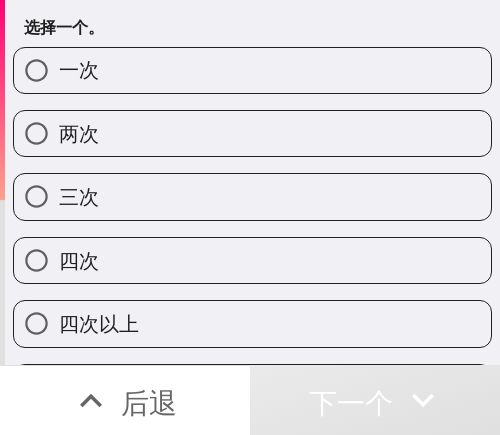 scroll, scrollTop: 0, scrollLeft: 0, axis: both 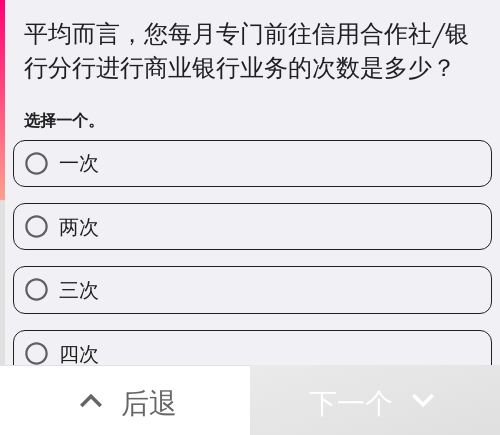 click on "一次" at bounding box center (252, 163) 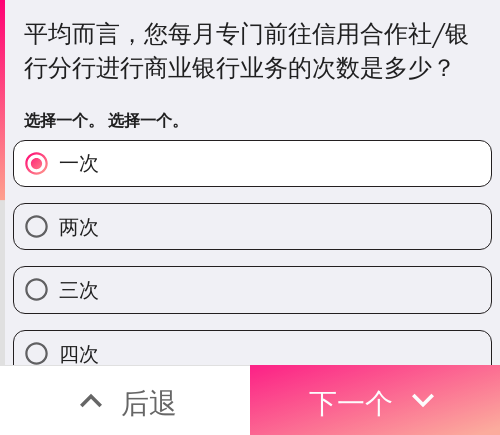 click on "下一个" at bounding box center (351, 402) 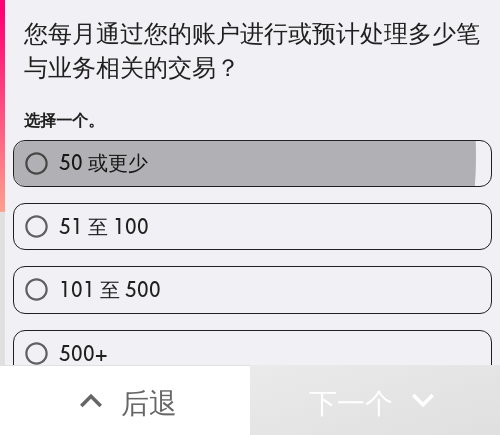 click on "50 或更少" at bounding box center (103, 162) 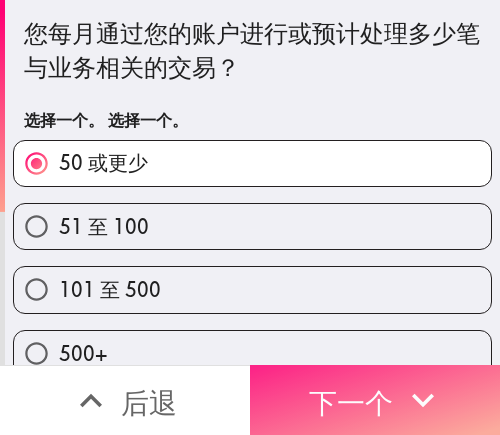 drag, startPoint x: 367, startPoint y: 384, endPoint x: 472, endPoint y: 384, distance: 105 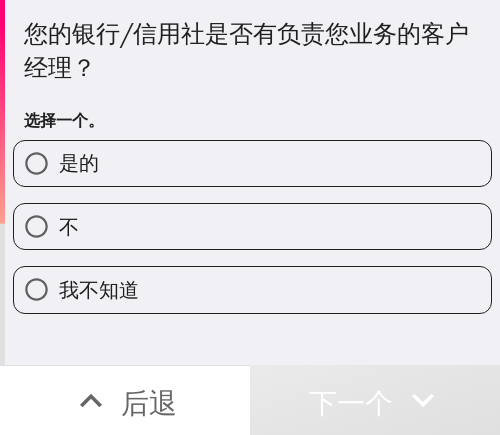 click on "是的" at bounding box center (252, 163) 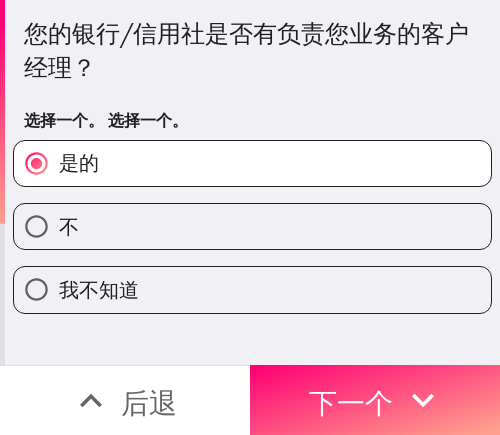 click on "不" at bounding box center (252, 226) 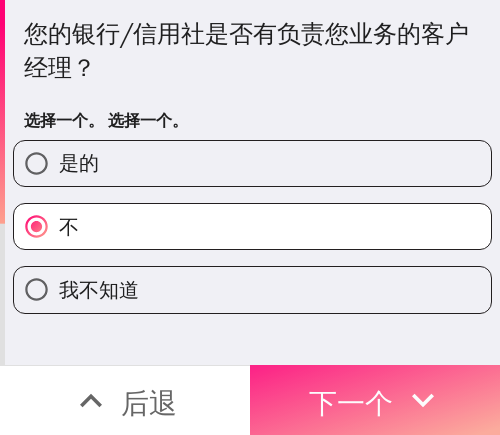 click on "下一个" at bounding box center (351, 402) 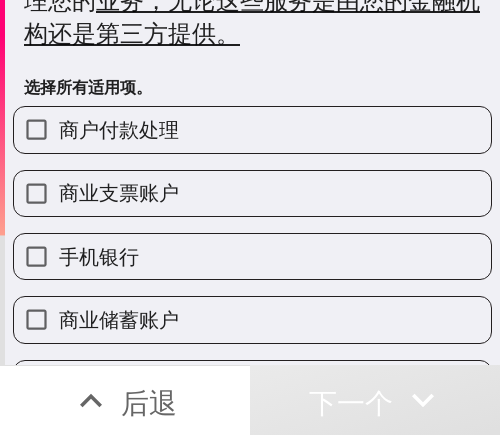 scroll, scrollTop: 200, scrollLeft: 0, axis: vertical 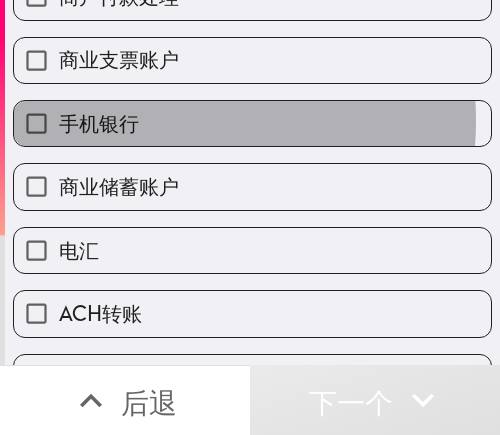 click on "手机银行" at bounding box center (252, 123) 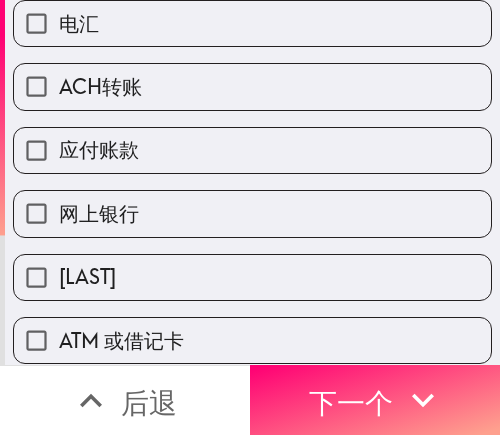 scroll, scrollTop: 500, scrollLeft: 0, axis: vertical 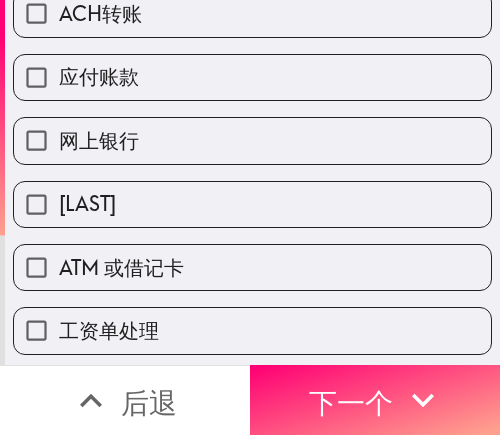 click on "网上银行" at bounding box center (252, 140) 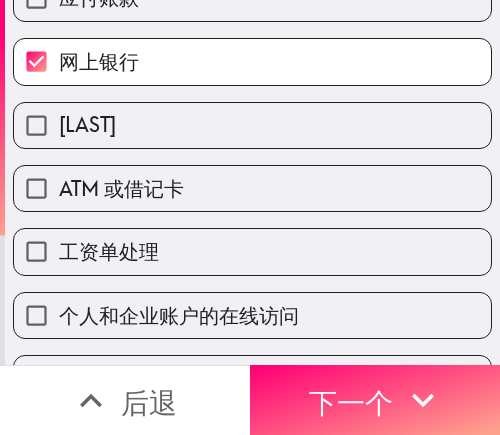 scroll, scrollTop: 700, scrollLeft: 0, axis: vertical 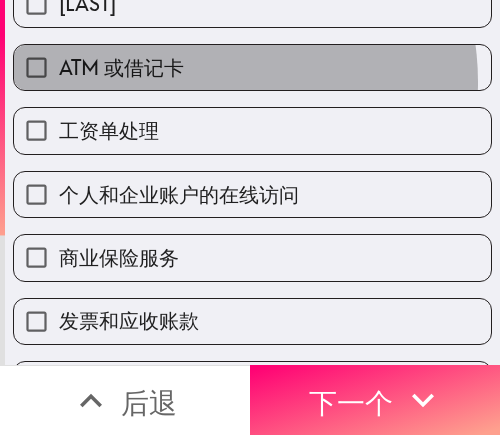 click on "ATM 或借记卡" at bounding box center [252, 67] 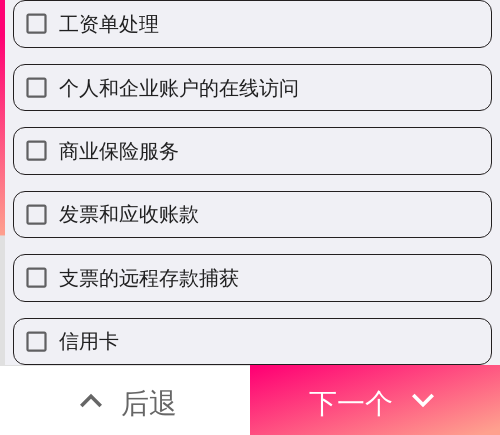 scroll, scrollTop: 824, scrollLeft: 0, axis: vertical 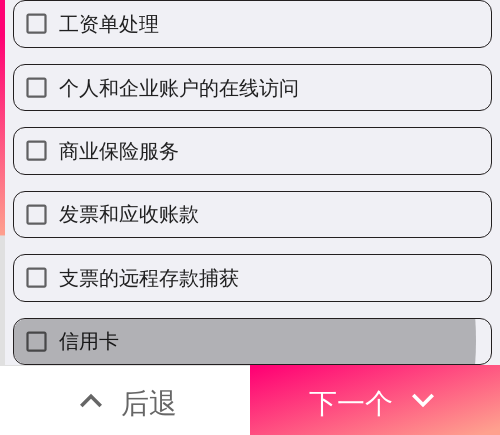 click on "信用卡" at bounding box center (252, 341) 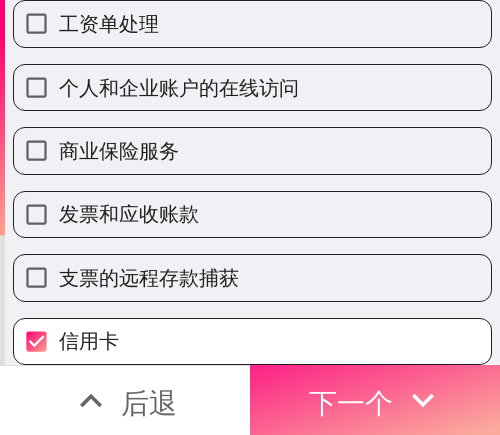 click on "下一个" at bounding box center [351, 402] 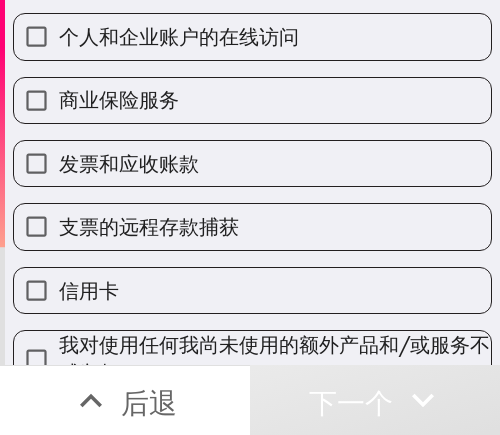 scroll, scrollTop: 756, scrollLeft: 0, axis: vertical 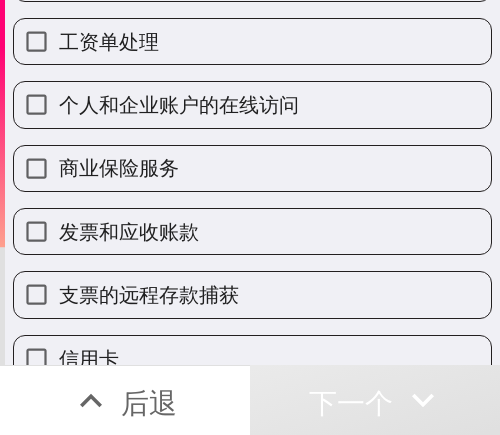 click on "支票的远程存款捕获" at bounding box center [149, 294] 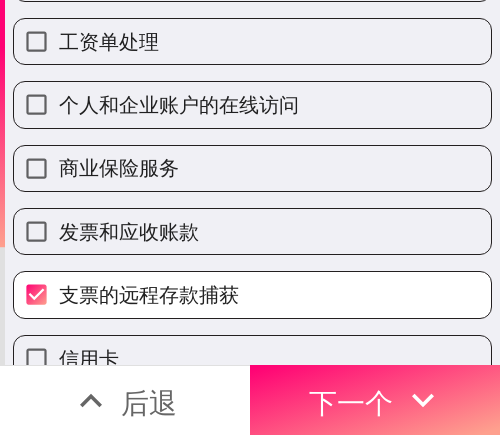 click on "个人和企业账户的在线访问" at bounding box center (179, 104) 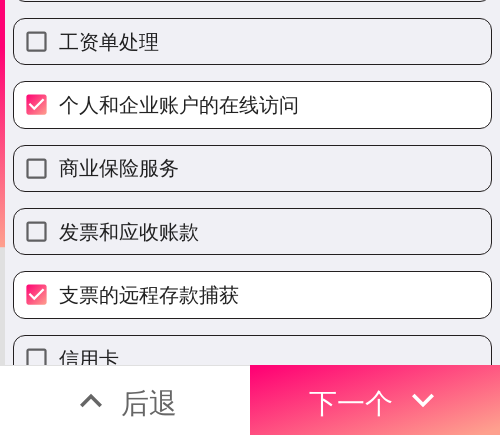 click on "商业保险服务" at bounding box center [119, 167] 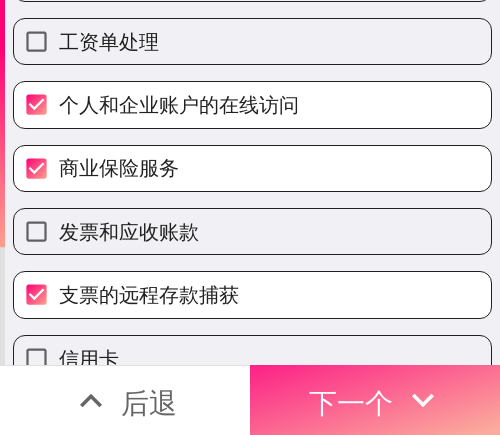 click on "下一个" at bounding box center (351, 402) 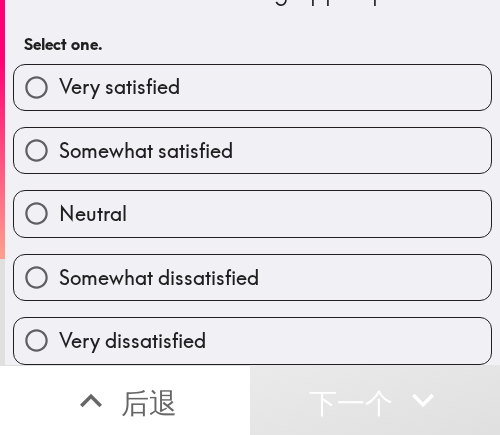 scroll, scrollTop: 92, scrollLeft: 0, axis: vertical 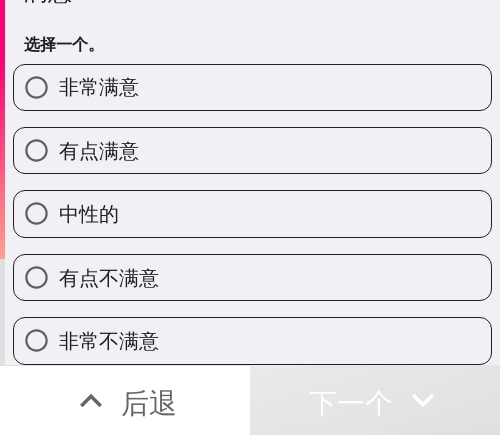 click on "有点满意" at bounding box center [252, 150] 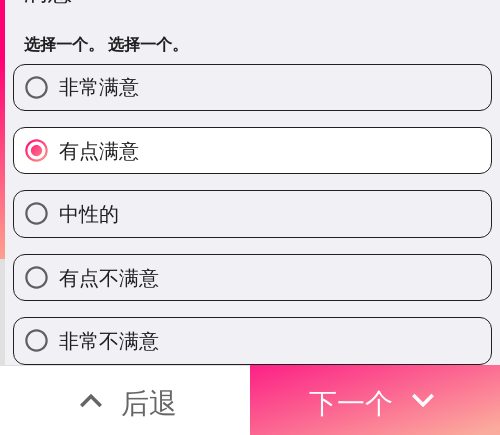 drag, startPoint x: 384, startPoint y: 382, endPoint x: 465, endPoint y: 382, distance: 81 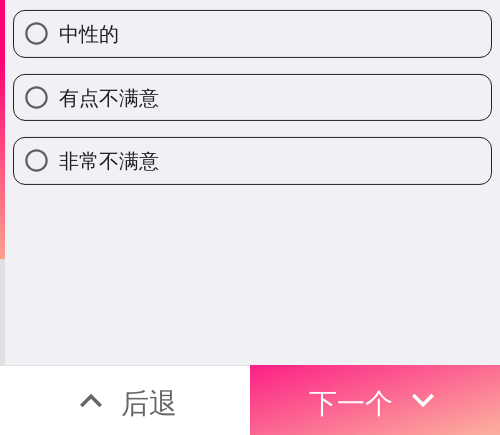 scroll, scrollTop: 0, scrollLeft: 0, axis: both 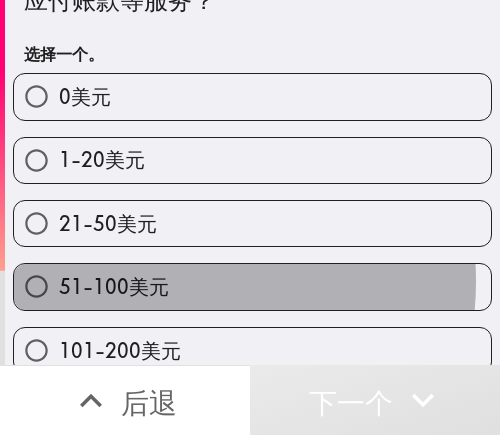 click on "51-100美元" at bounding box center (252, 286) 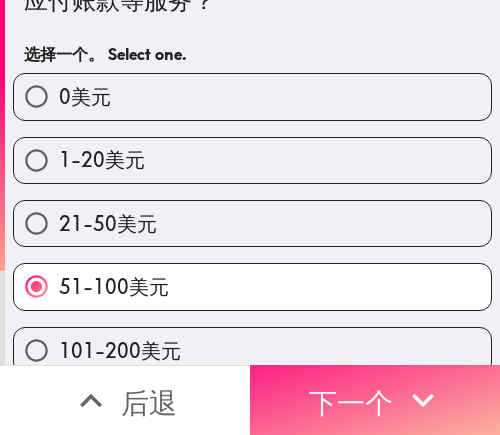 click 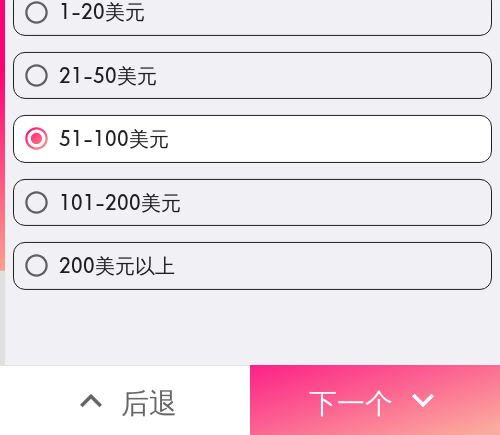 scroll, scrollTop: 0, scrollLeft: 0, axis: both 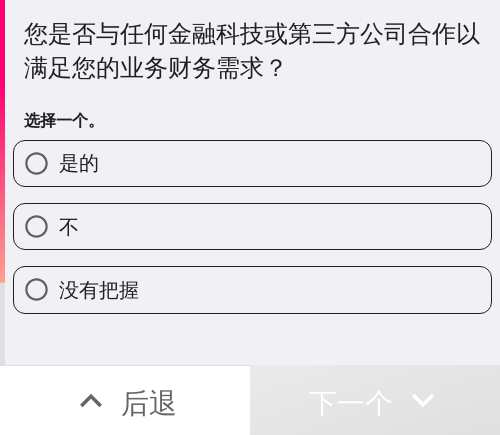 click on "不" at bounding box center (252, 226) 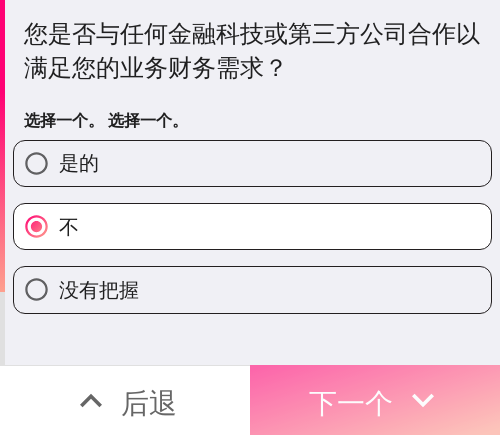 drag, startPoint x: 372, startPoint y: 391, endPoint x: 471, endPoint y: 373, distance: 100.62306 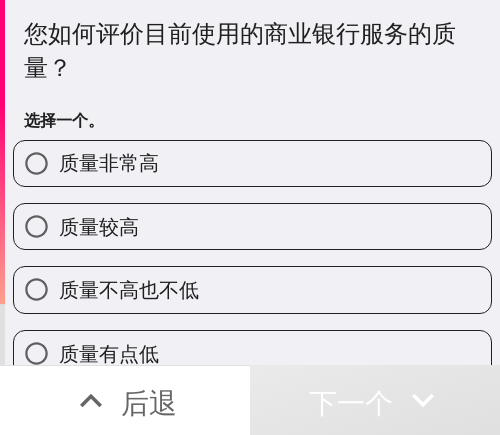 click on "质量较高" at bounding box center (252, 226) 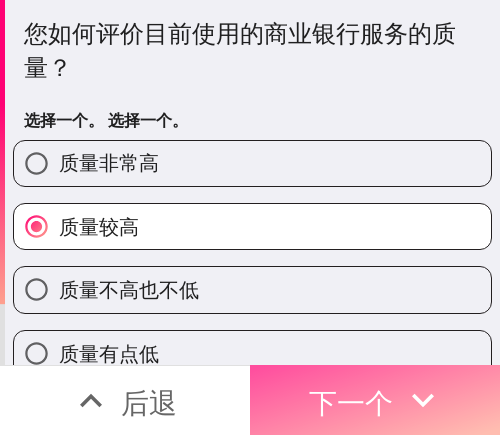 drag, startPoint x: 337, startPoint y: 375, endPoint x: 484, endPoint y: 375, distance: 147 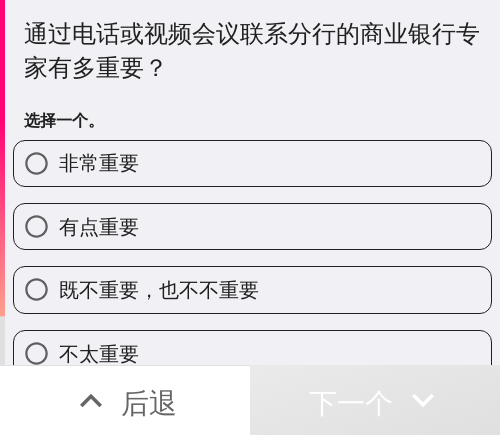 click on "有点重要" at bounding box center [99, 226] 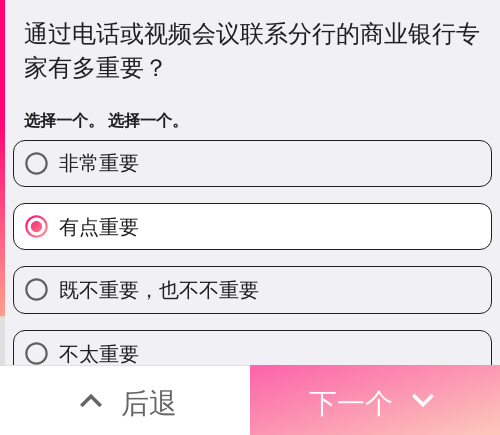 click on "下一个" at bounding box center (351, 402) 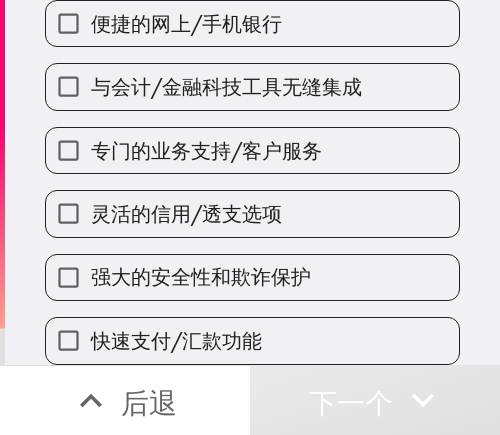 click on "强大的安全性和欺诈保护" at bounding box center (244, 269) 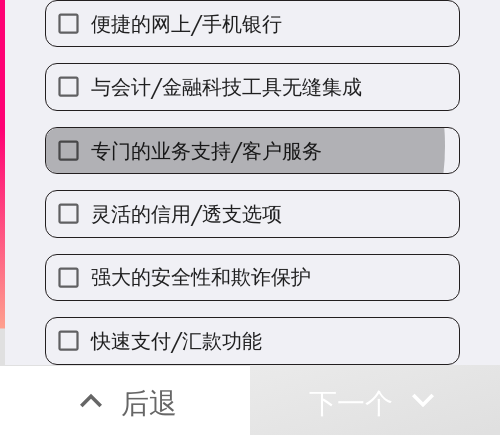 click on "专门的业务支持/客户服务" at bounding box center (206, 150) 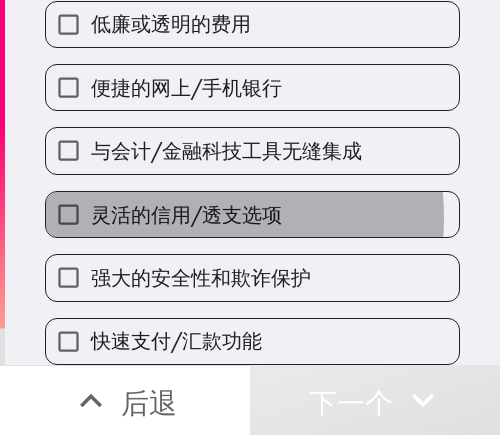 click on "灵活的信用/透支选项" at bounding box center [186, 214] 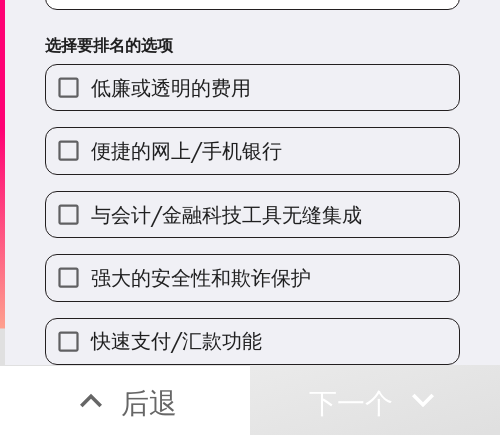click on "低廉或透明的费用" at bounding box center (171, 87) 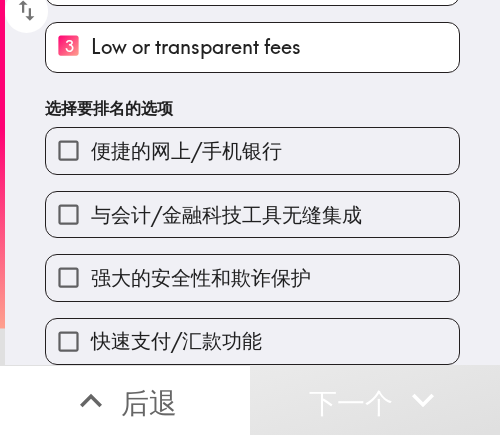 click on "与会计/金融科技工具无缝集成" at bounding box center [244, 206] 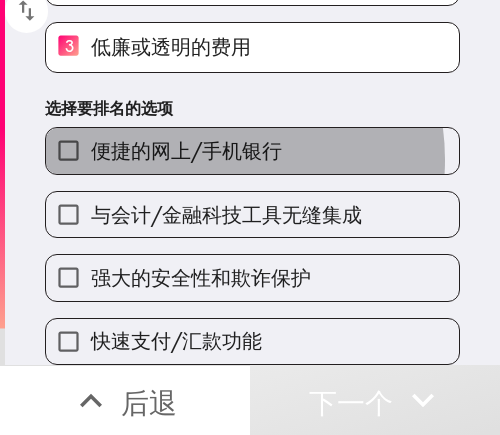 click on "便捷的网上/手机银行" at bounding box center [186, 150] 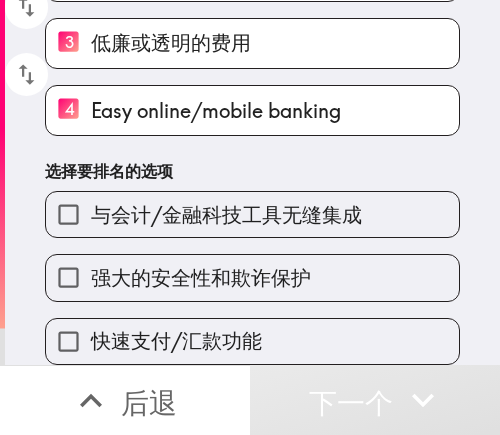 click on "快速支付/汇款功能" at bounding box center (252, 341) 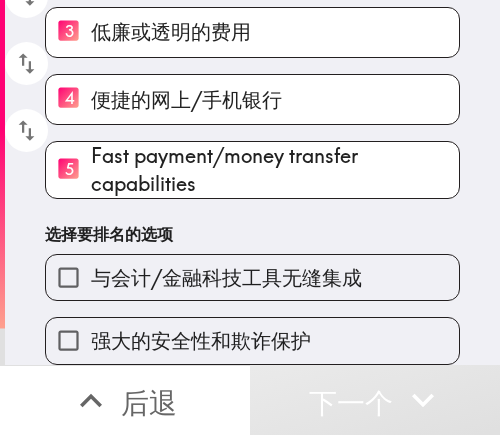 scroll, scrollTop: 313, scrollLeft: 0, axis: vertical 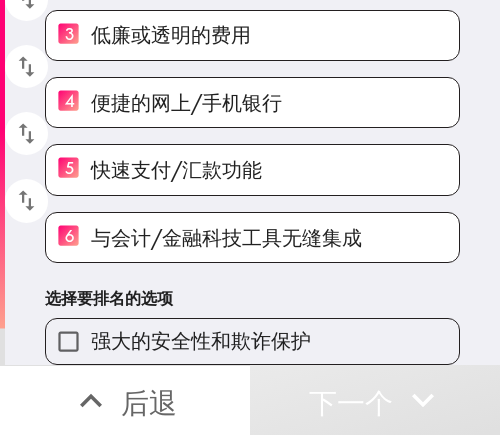 click on "强大的安全性和欺诈保护" at bounding box center [201, 340] 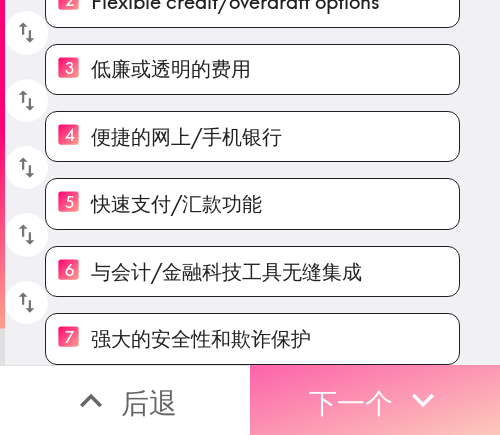 drag, startPoint x: 285, startPoint y: 364, endPoint x: 464, endPoint y: 364, distance: 179 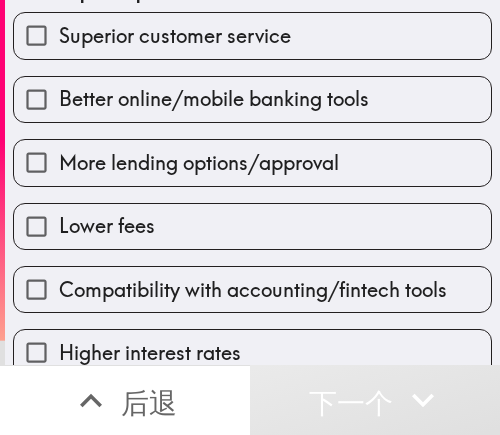 scroll, scrollTop: 161, scrollLeft: 0, axis: vertical 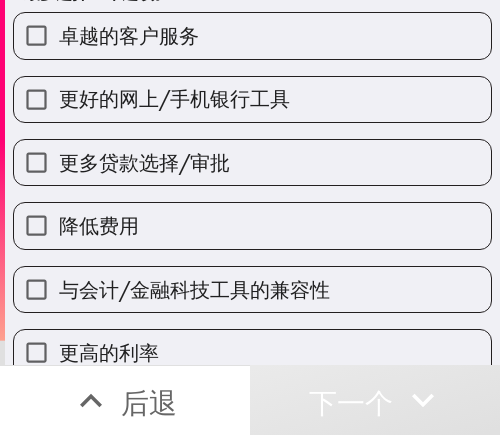 drag, startPoint x: 215, startPoint y: 42, endPoint x: 204, endPoint y: 48, distance: 12.529964 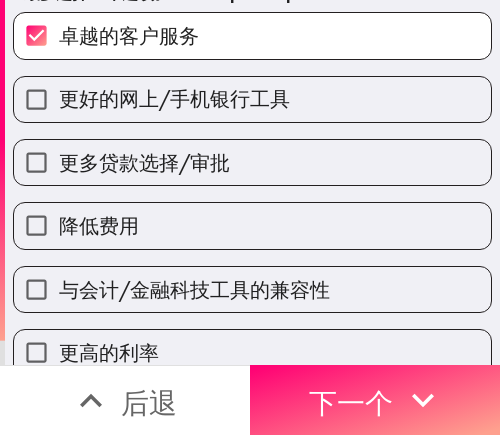 click on "更多贷款选择/审批" at bounding box center (144, 162) 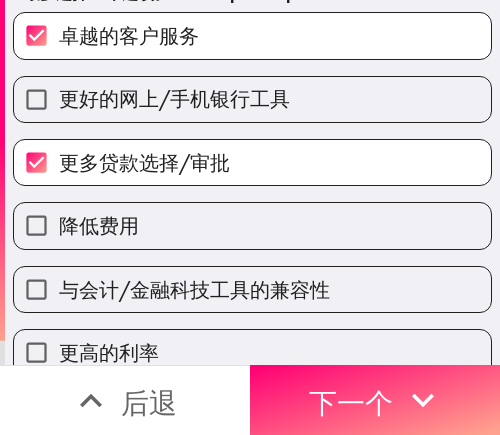 drag, startPoint x: 150, startPoint y: 226, endPoint x: 150, endPoint y: 238, distance: 12 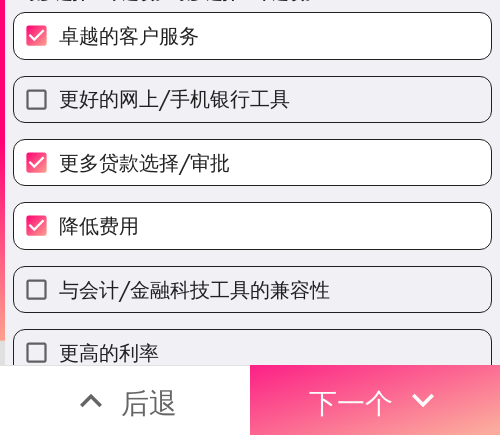 click on "下一个" at bounding box center (351, 402) 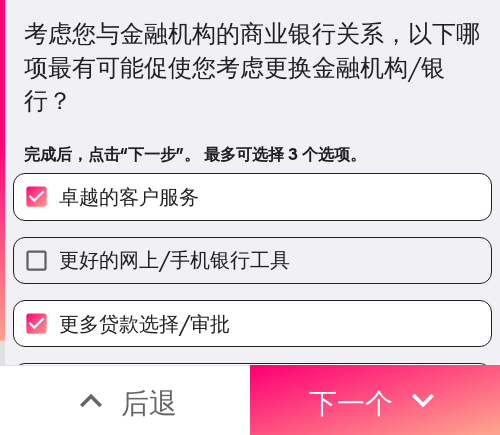 scroll, scrollTop: 0, scrollLeft: 0, axis: both 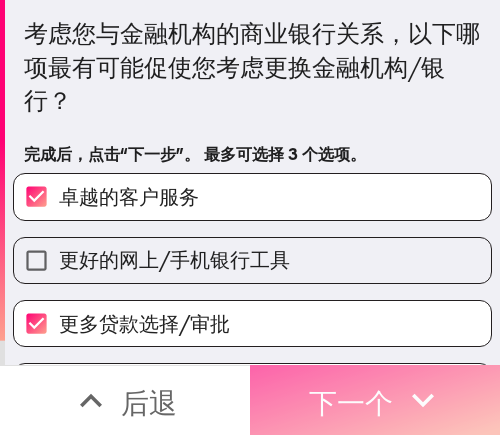 drag, startPoint x: 335, startPoint y: 379, endPoint x: 468, endPoint y: 379, distance: 133 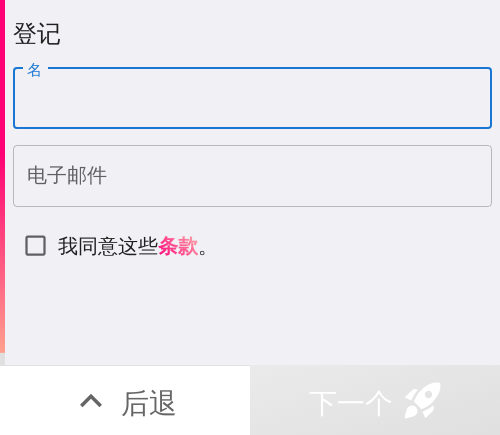 click on "名" at bounding box center (252, 99) 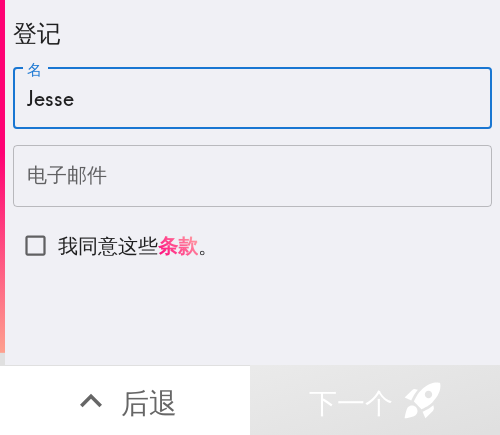 type on "Jesse" 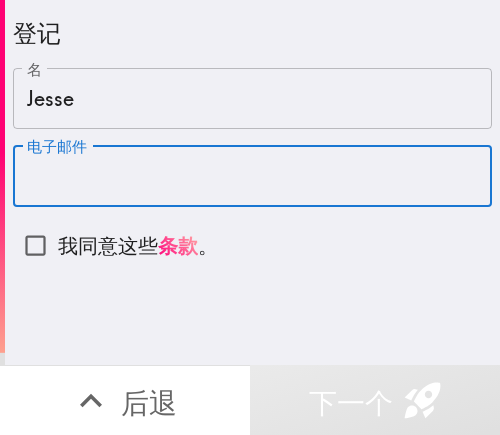 click on "电子邮件" at bounding box center [252, 176] 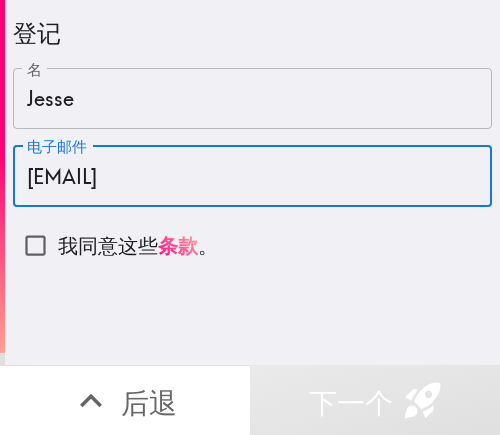 type on "[EMAIL]" 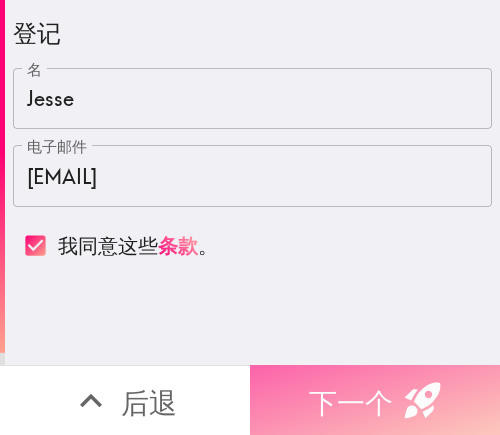 click on "下一个" at bounding box center (351, 402) 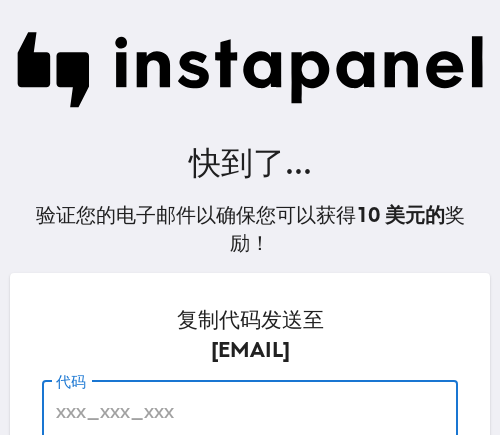 click on "代码" at bounding box center (250, 411) 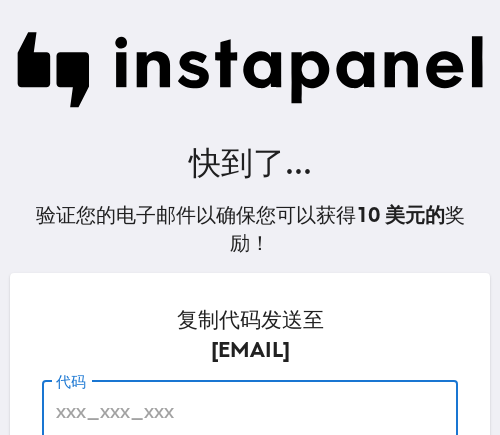 paste on "iaY_6AR_iMK" 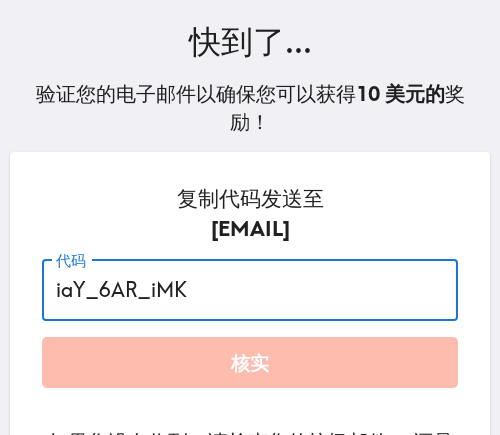 scroll, scrollTop: 337, scrollLeft: 0, axis: vertical 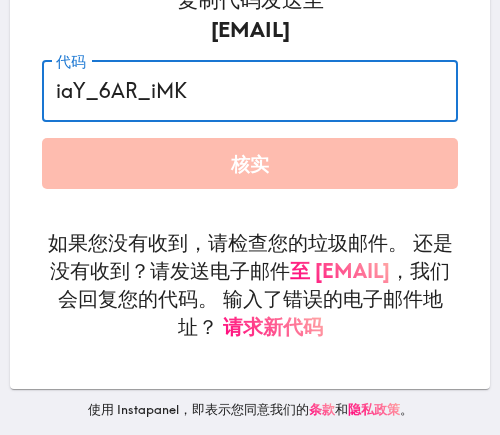 type on "iaY_6AR_iMK" 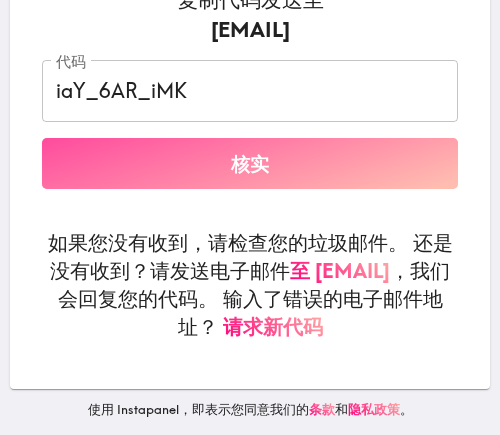click on "核实" at bounding box center [250, 163] 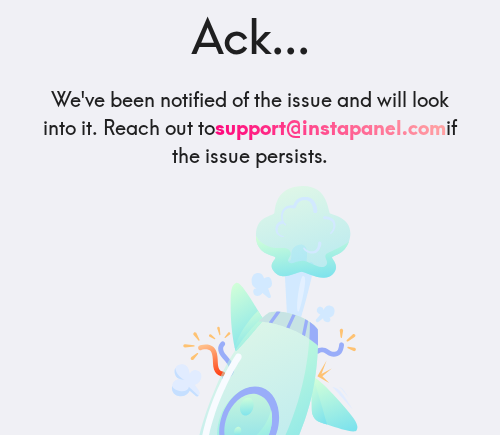 scroll, scrollTop: 0, scrollLeft: 0, axis: both 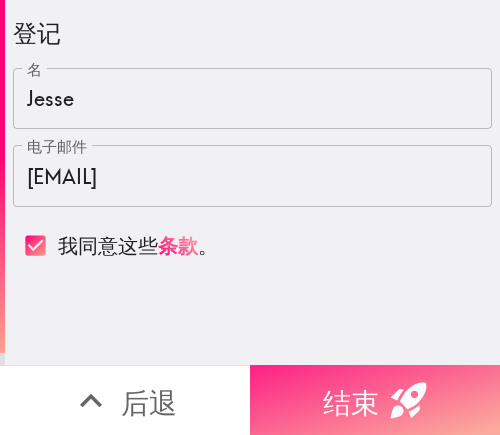 click on "结束" at bounding box center [351, 402] 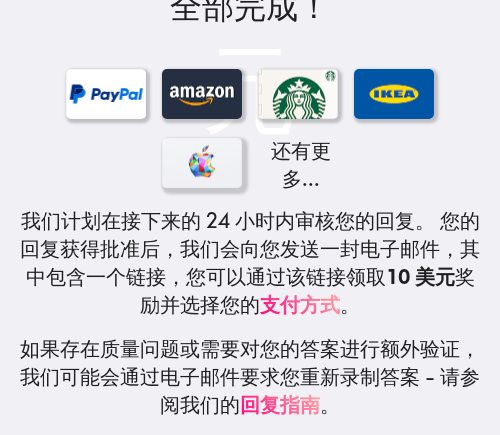 scroll, scrollTop: 433, scrollLeft: 0, axis: vertical 